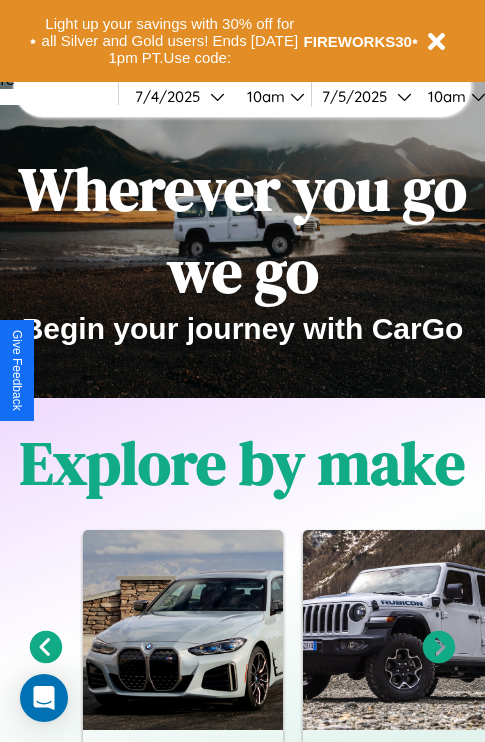 scroll, scrollTop: 308, scrollLeft: 0, axis: vertical 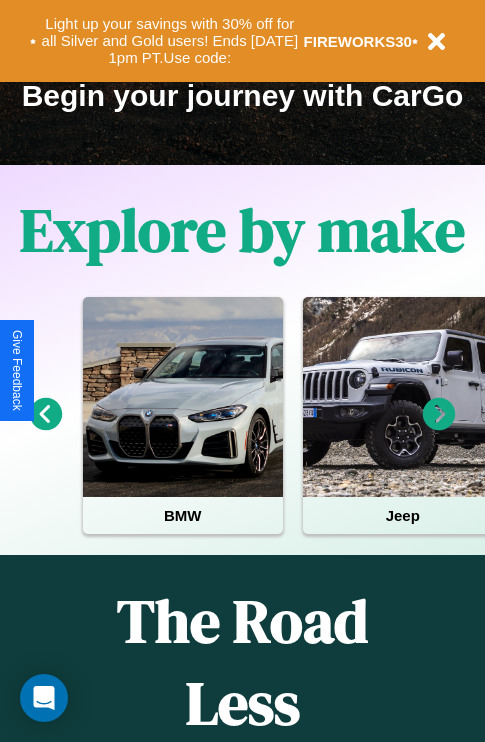 click 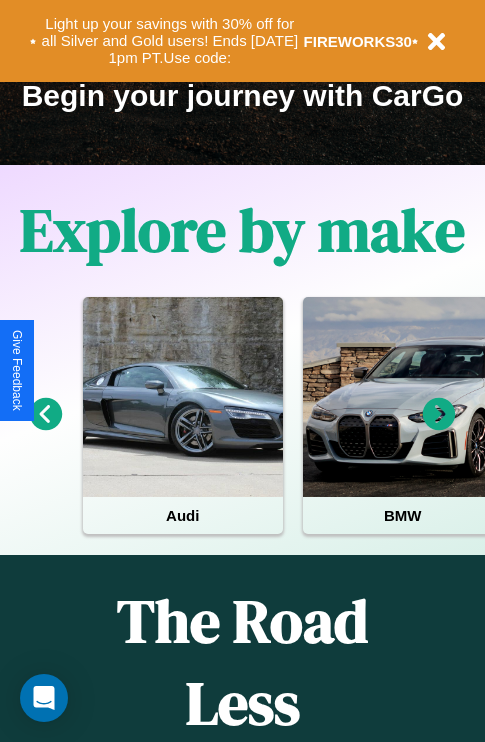 click 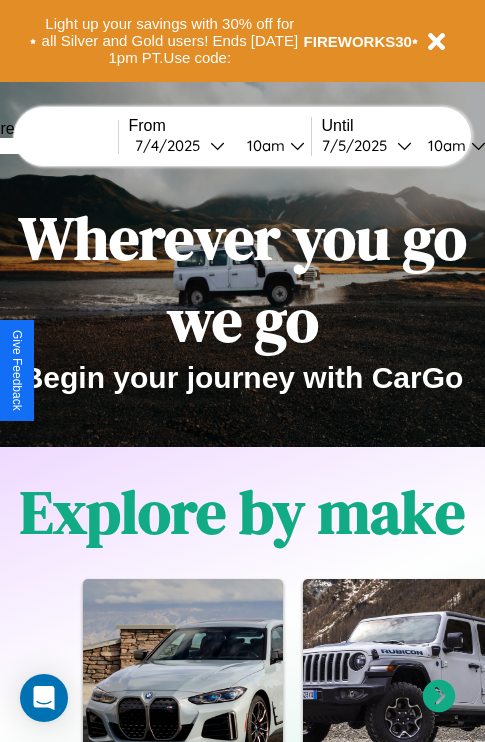 scroll, scrollTop: 0, scrollLeft: 0, axis: both 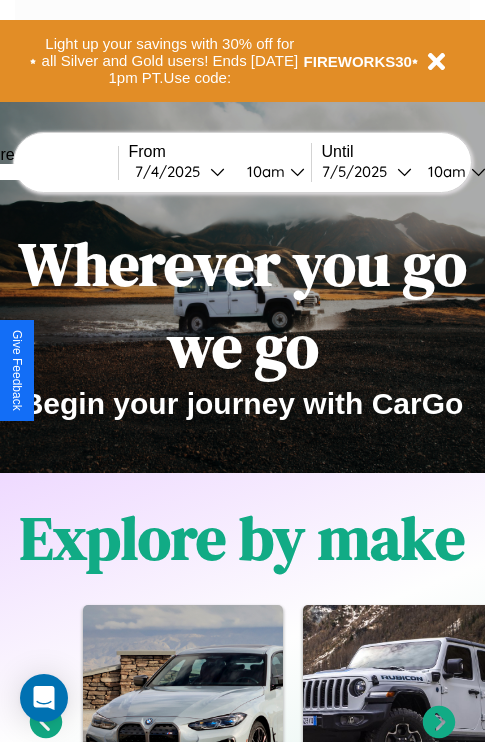 click at bounding box center [43, 172] 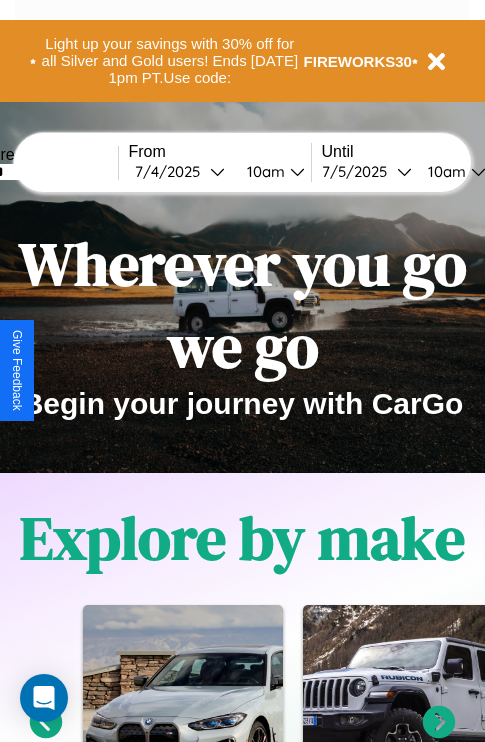 type on "******" 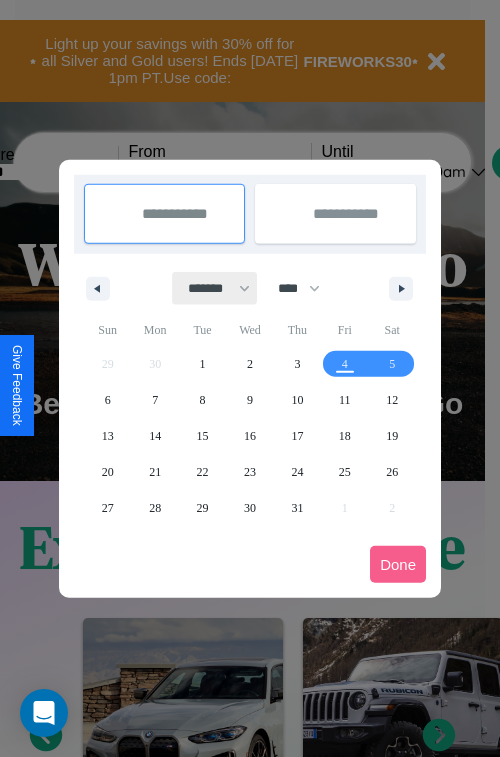 click on "******* ******** ***** ***** *** **** **** ****** ********* ******* ******** ********" at bounding box center [215, 288] 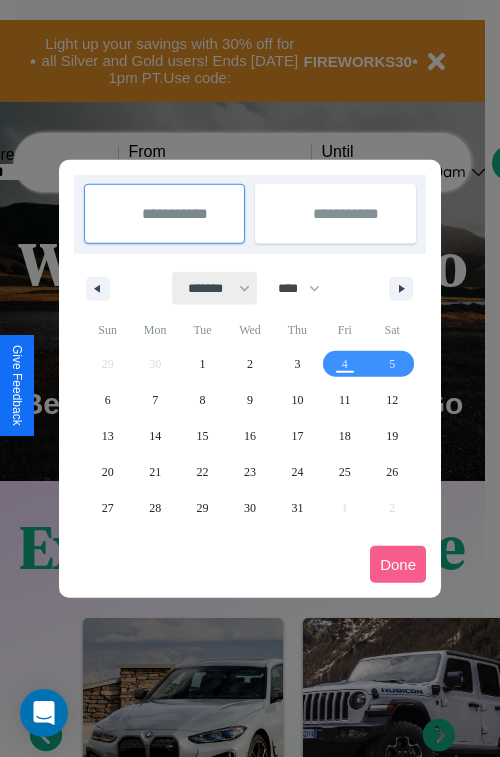 select on "*" 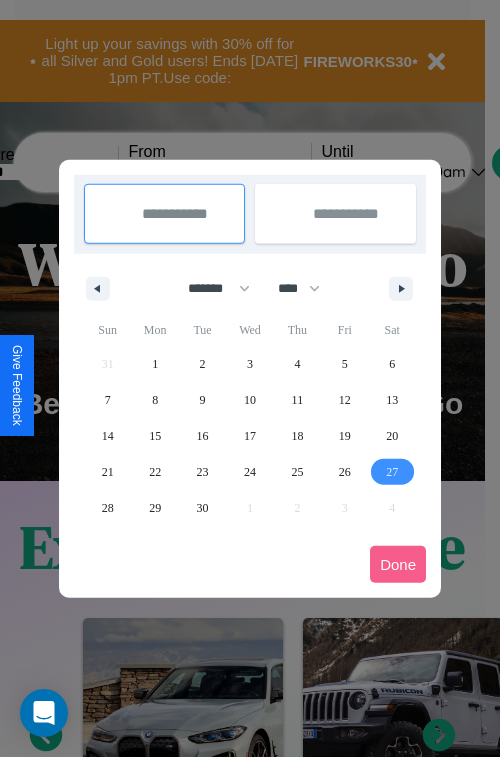 click on "27" at bounding box center (392, 472) 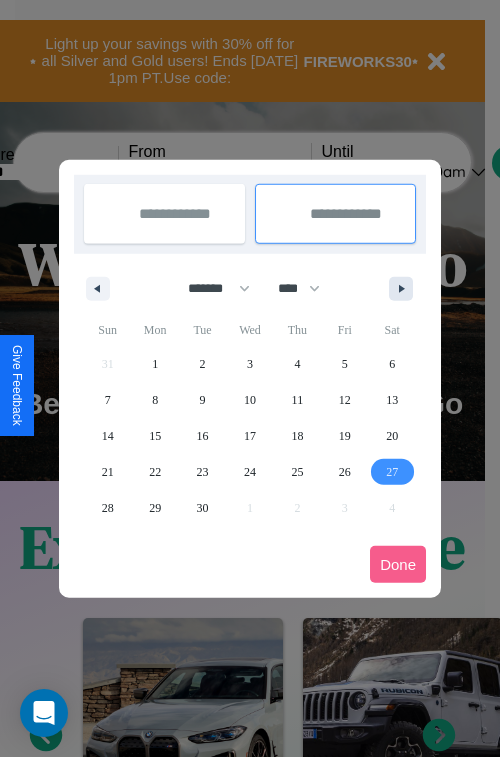 click at bounding box center (405, 289) 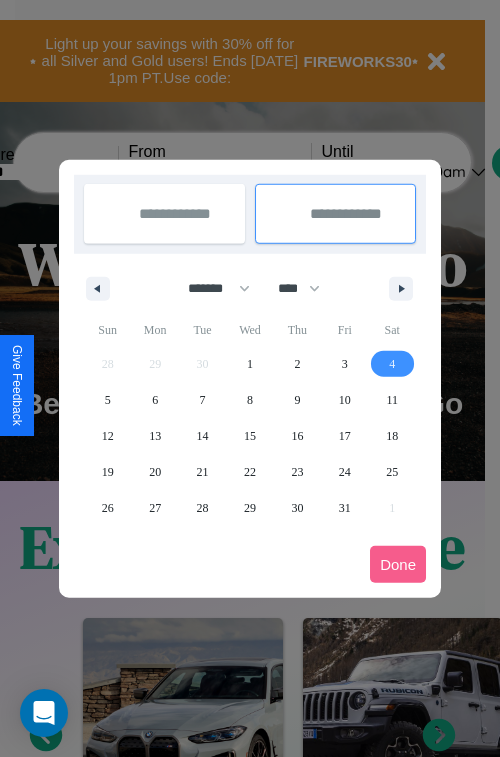 click on "4" at bounding box center (392, 364) 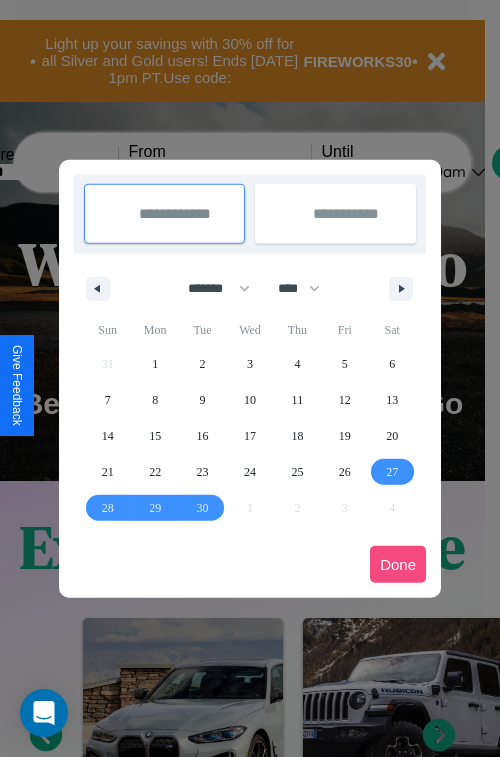 click on "Done" at bounding box center [398, 564] 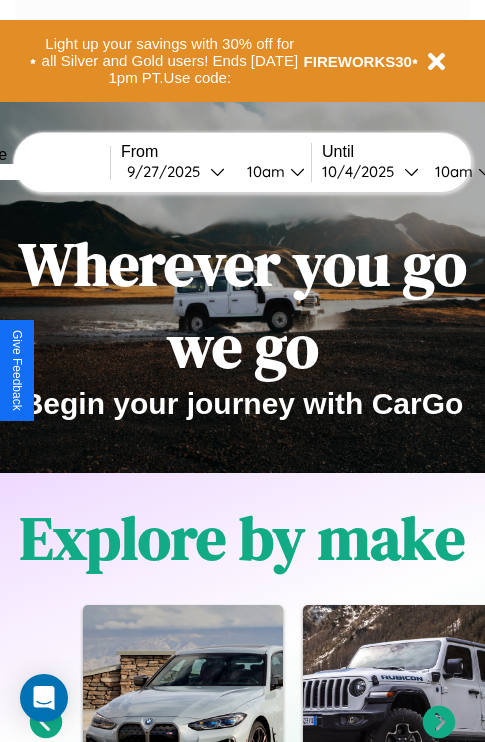 scroll, scrollTop: 0, scrollLeft: 76, axis: horizontal 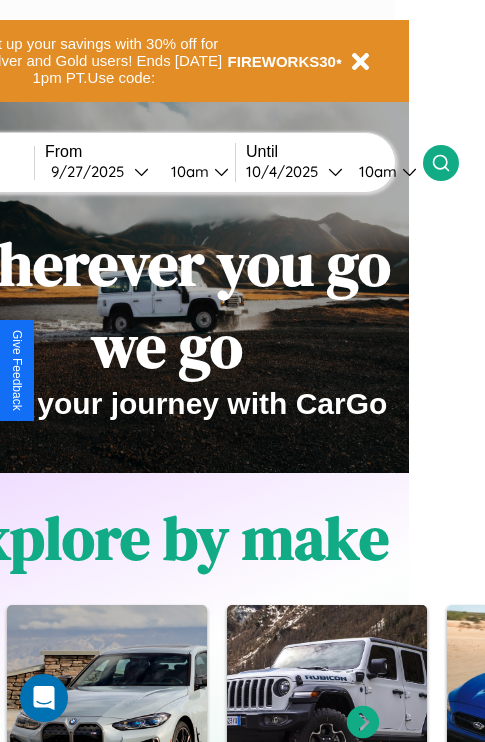click 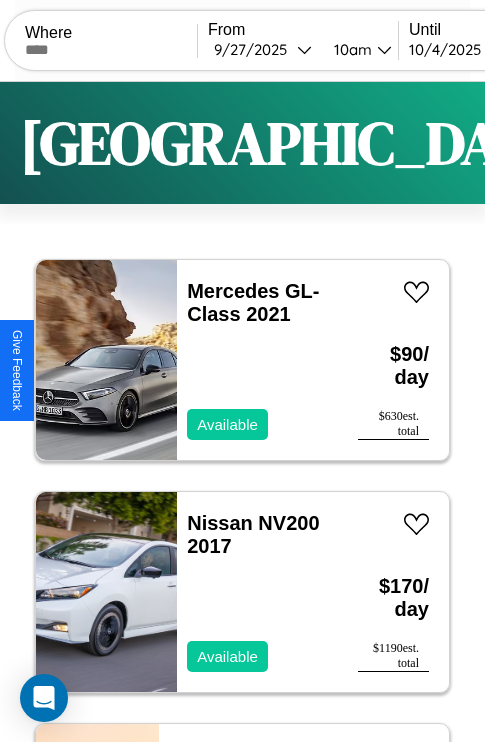 scroll, scrollTop: 66, scrollLeft: 0, axis: vertical 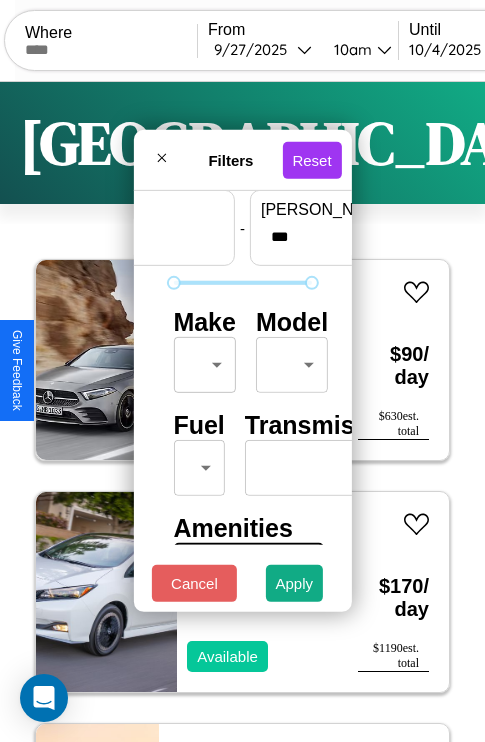 click on "CarGo Where From 9 / 27 / 2025 10am Until 10 / 4 / 2025 10am Become a Host Login Sign Up Berlin Filters 129  cars in this area These cars can be picked up in this city. Mercedes   GL-Class   2021 Available $ 90  / day $ 630  est. total Nissan   NV200   2017 Available $ 170  / day $ 1190  est. total Aston Martin   Vanquish Zagato   2024 Available $ 150  / day $ 1050  est. total Chevrolet   7500XD   2014 Available $ 150  / day $ 1050  est. total Tesla   Semi   2018 Unavailable $ 190  / day $ 1330  est. total Volkswagen   Golf GTI   2023 Available $ 60  / day $ 420  est. total Honda   Prelude   2020 Available $ 180  / day $ 1260  est. total Toyota   FJ Cruiser   2017 Available $ 100  / day $ 700  est. total Lincoln   Nautilus   2021 Available $ 80  / day $ 560  est. total Mazda   MX-6   2016 Available $ 100  / day $ 700  est. total Lexus   LFA   2014 Available $ 200  / day $ 1400  est. total Bentley   A Smith GT Bentley   2022 Available $ 120  / day $ 840  est. total Acura   Legend   2014 Unavailable $ 100 $ 700" at bounding box center (242, 412) 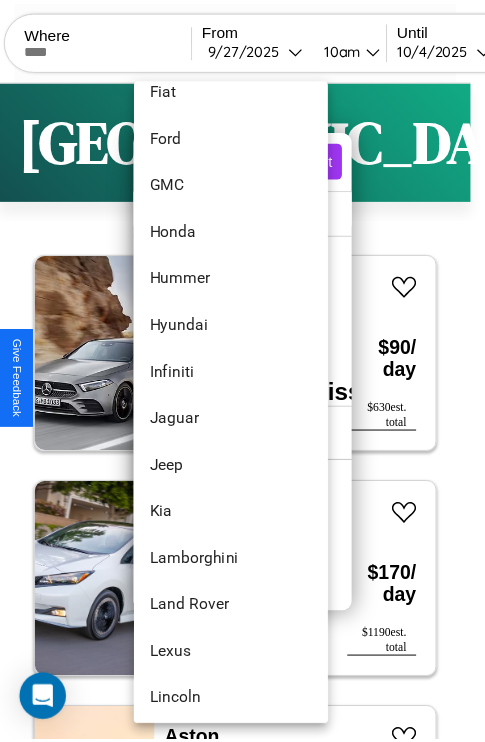 scroll, scrollTop: 710, scrollLeft: 0, axis: vertical 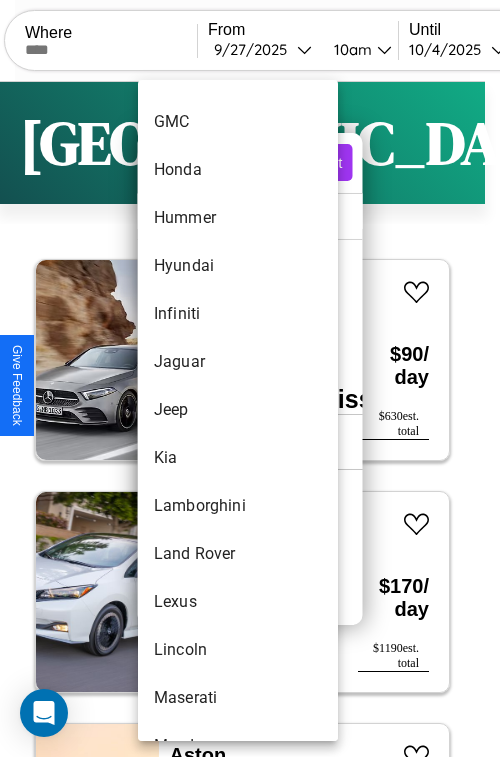 click on "Jeep" at bounding box center [238, 410] 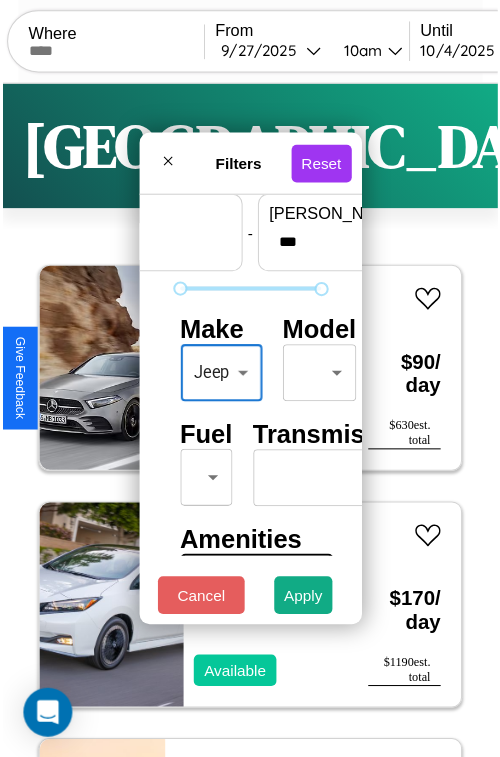 scroll, scrollTop: 162, scrollLeft: 0, axis: vertical 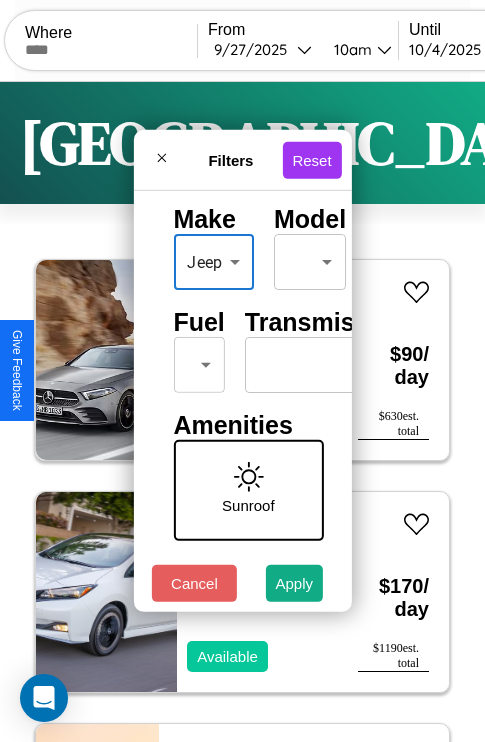 click on "CarGo Where From 9 / 27 / 2025 10am Until 10 / 4 / 2025 10am Become a Host Login Sign Up Berlin Filters 129  cars in this area These cars can be picked up in this city. Mercedes   GL-Class   2021 Available $ 90  / day $ 630  est. total Nissan   NV200   2017 Available $ 170  / day $ 1190  est. total Aston Martin   Vanquish Zagato   2024 Available $ 150  / day $ 1050  est. total Chevrolet   7500XD   2014 Available $ 150  / day $ 1050  est. total Tesla   Semi   2018 Unavailable $ 190  / day $ 1330  est. total Volkswagen   Golf GTI   2023 Available $ 60  / day $ 420  est. total Honda   Prelude   2020 Available $ 180  / day $ 1260  est. total Toyota   FJ Cruiser   2017 Available $ 100  / day $ 700  est. total Lincoln   Nautilus   2021 Available $ 80  / day $ 560  est. total Mazda   MX-6   2016 Available $ 100  / day $ 700  est. total Lexus   LFA   2014 Available $ 200  / day $ 1400  est. total Bentley   A Smith GT Bentley   2022 Available $ 120  / day $ 840  est. total Acura   Legend   2014 Unavailable $ 100 $ 700" at bounding box center (242, 412) 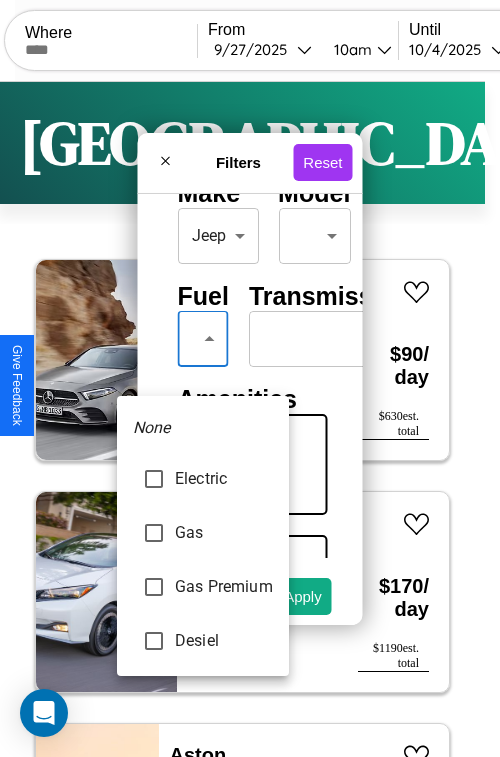 type on "********" 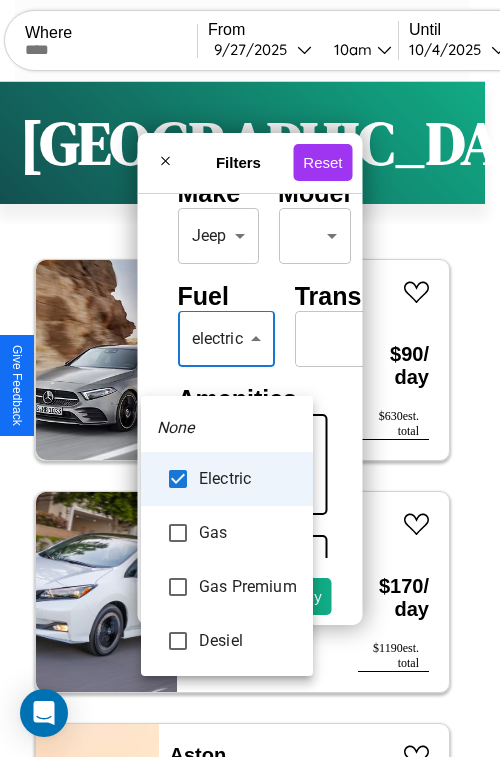 click at bounding box center (250, 378) 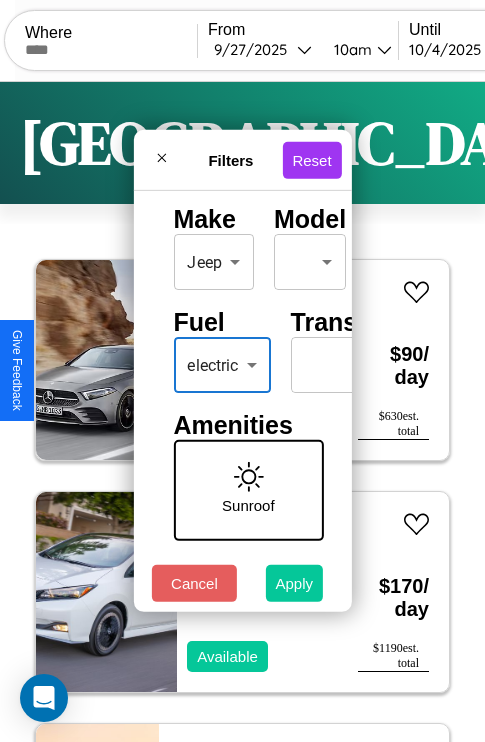 click on "Apply" at bounding box center (295, 583) 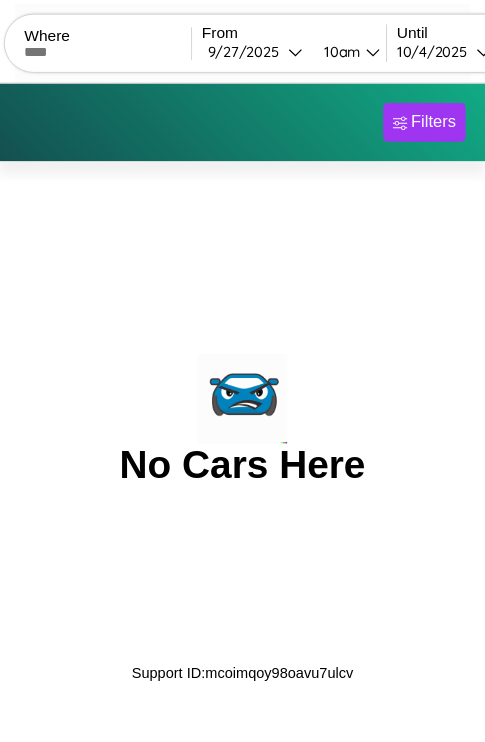 scroll, scrollTop: 0, scrollLeft: 0, axis: both 